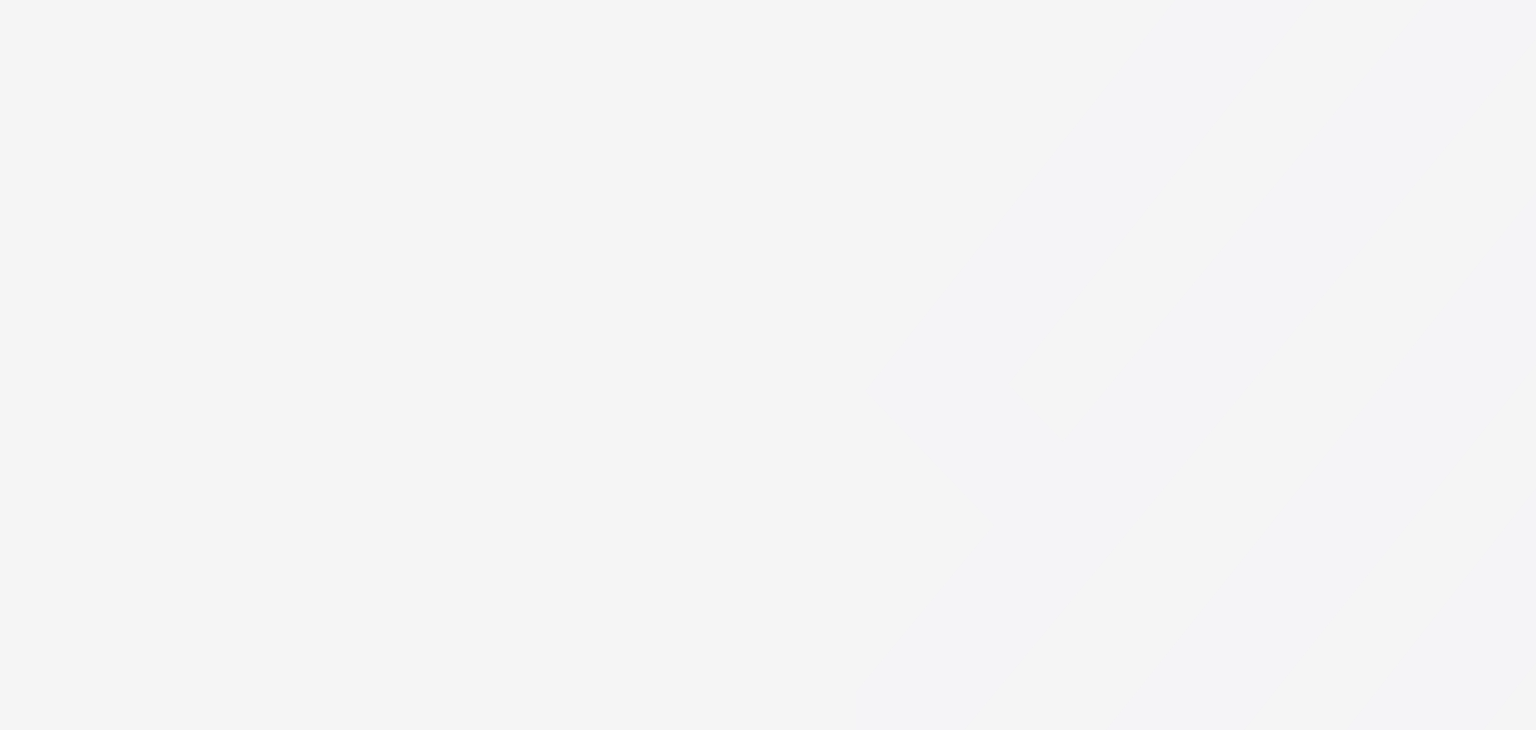 scroll, scrollTop: 0, scrollLeft: 0, axis: both 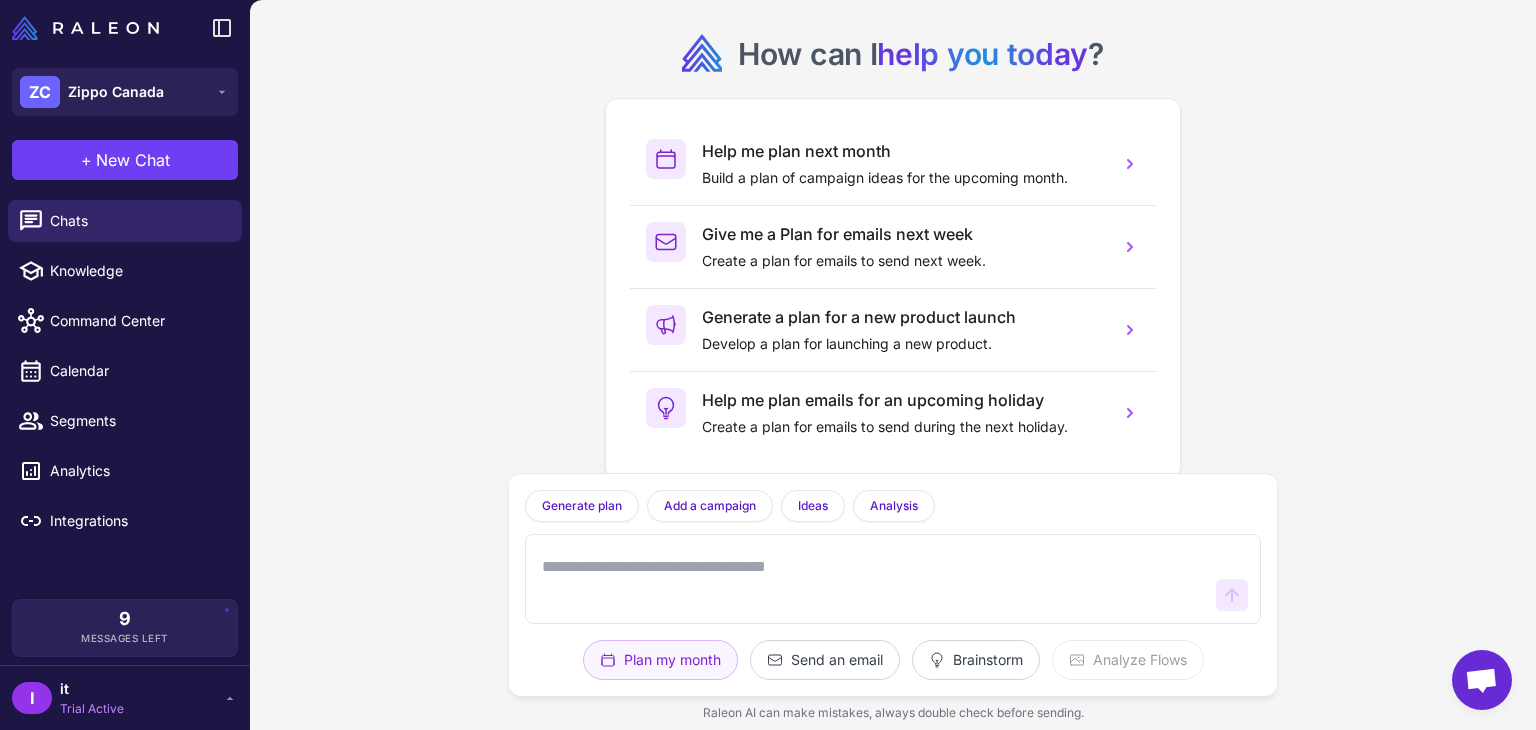 click 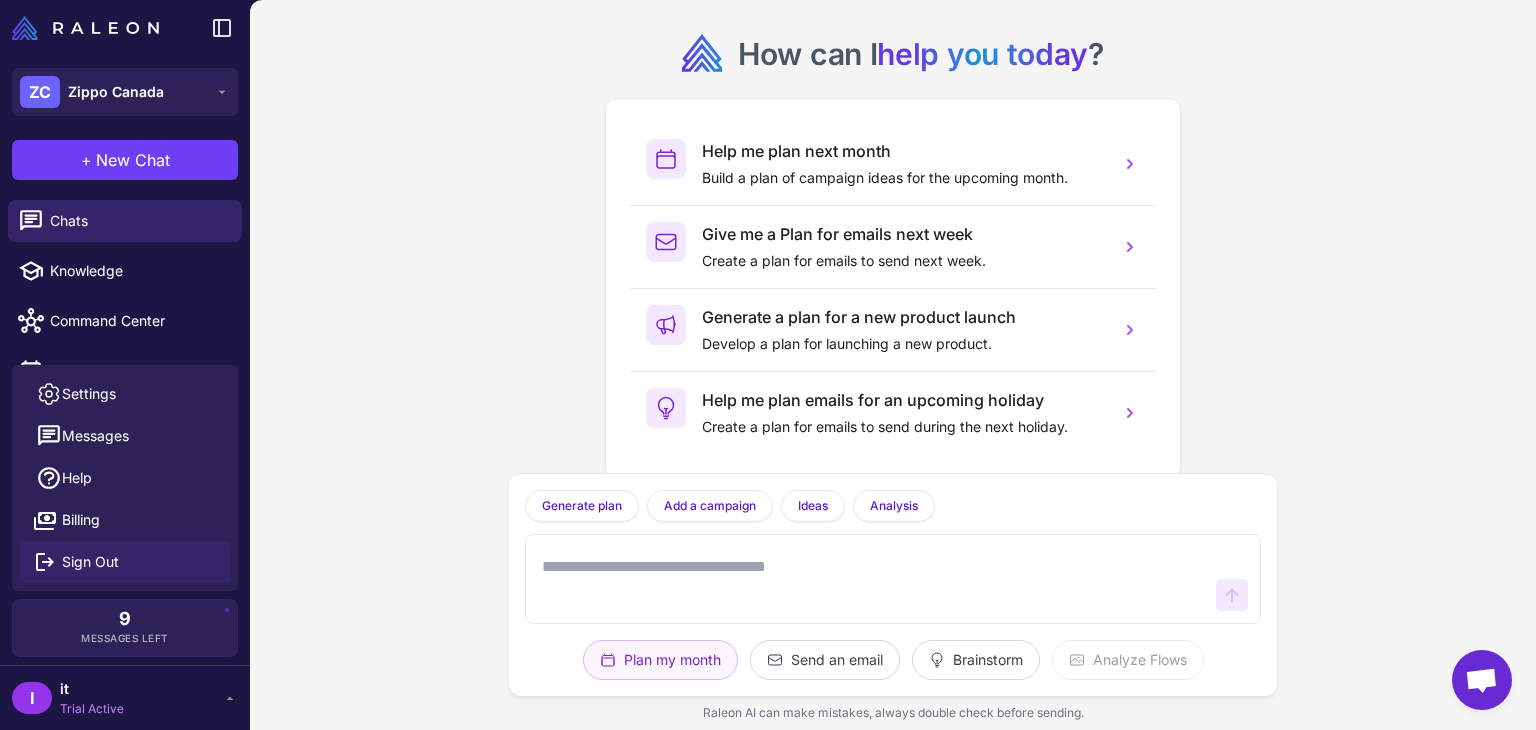 click on "Sign Out" at bounding box center [90, 562] 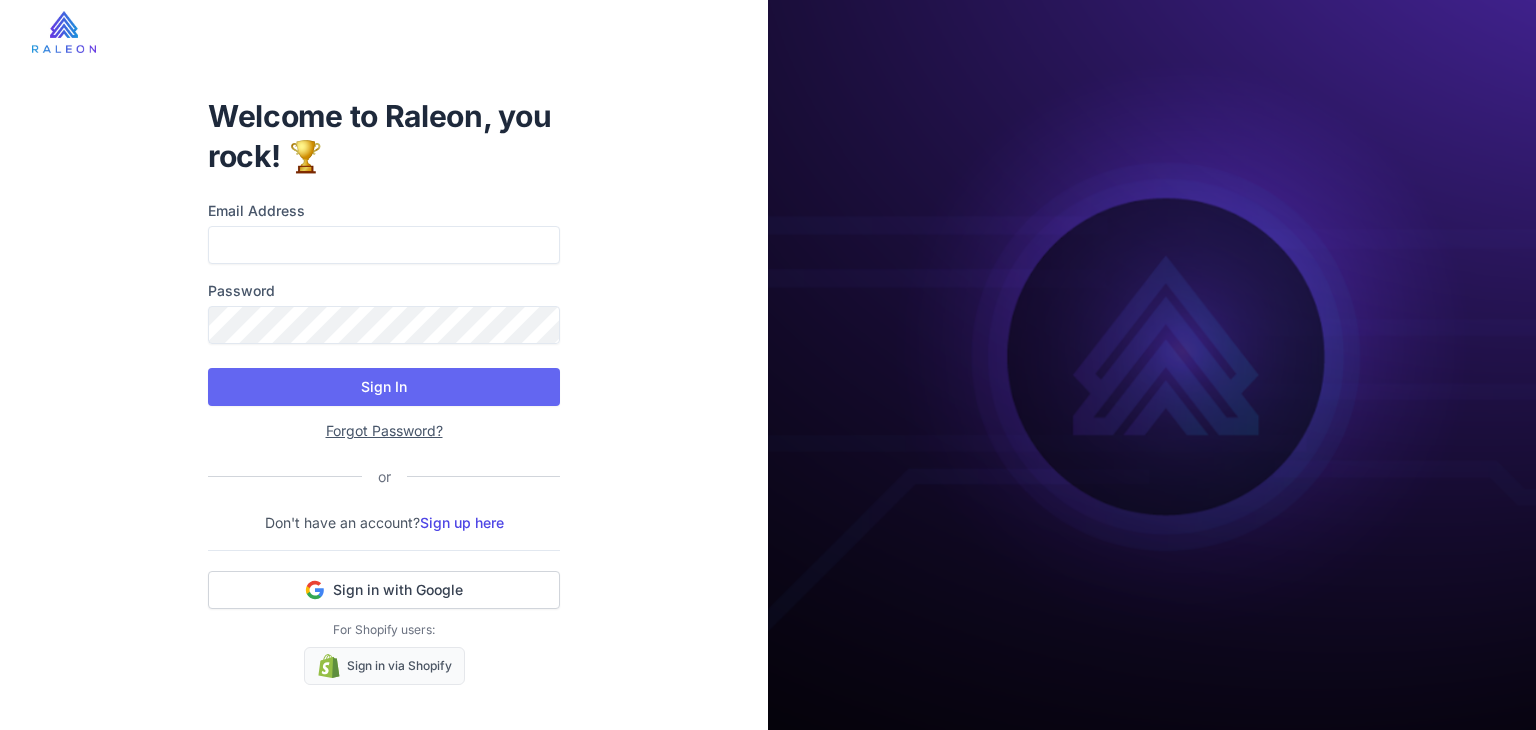 scroll, scrollTop: 0, scrollLeft: 0, axis: both 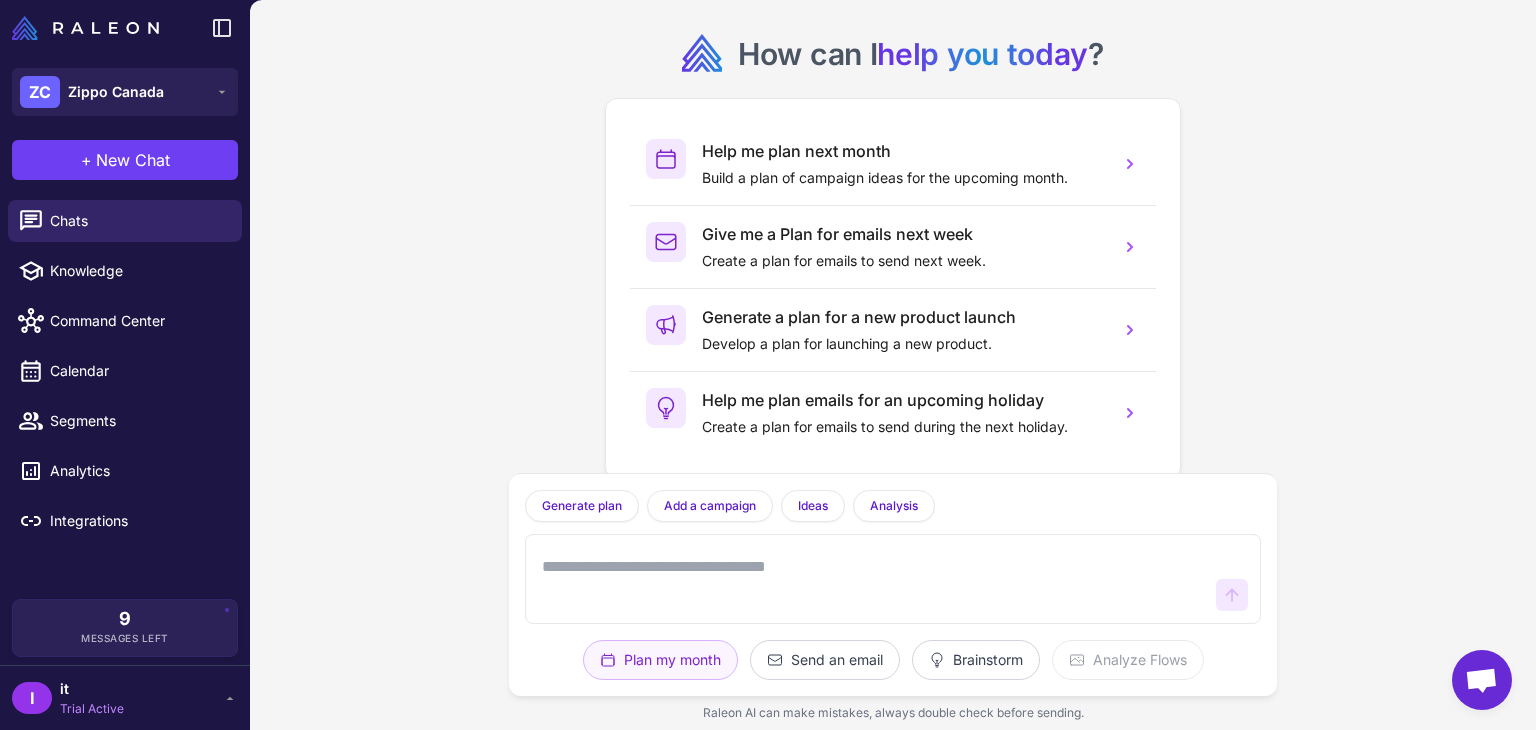 click on "Trial Active" at bounding box center [92, 709] 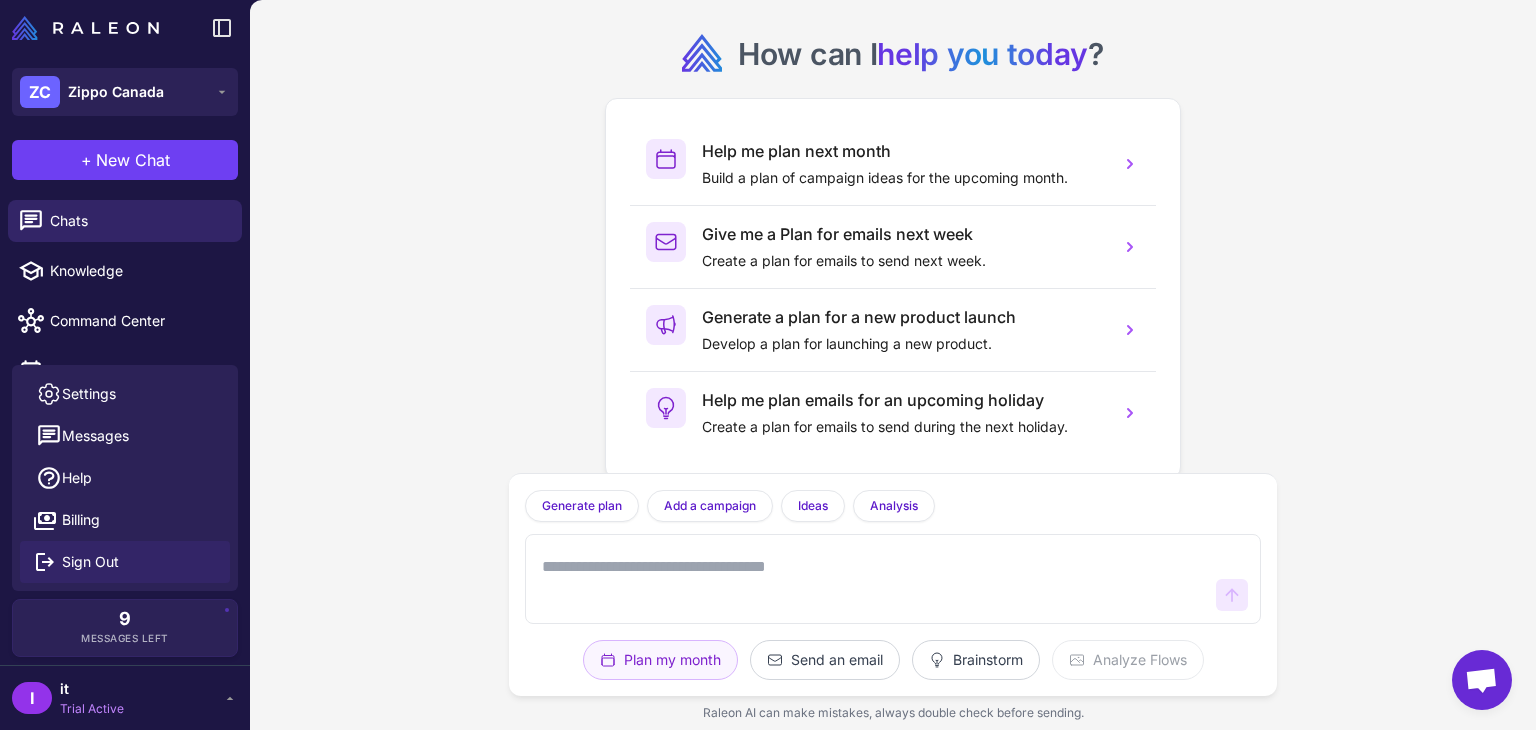 click on "Sign Out" at bounding box center [90, 562] 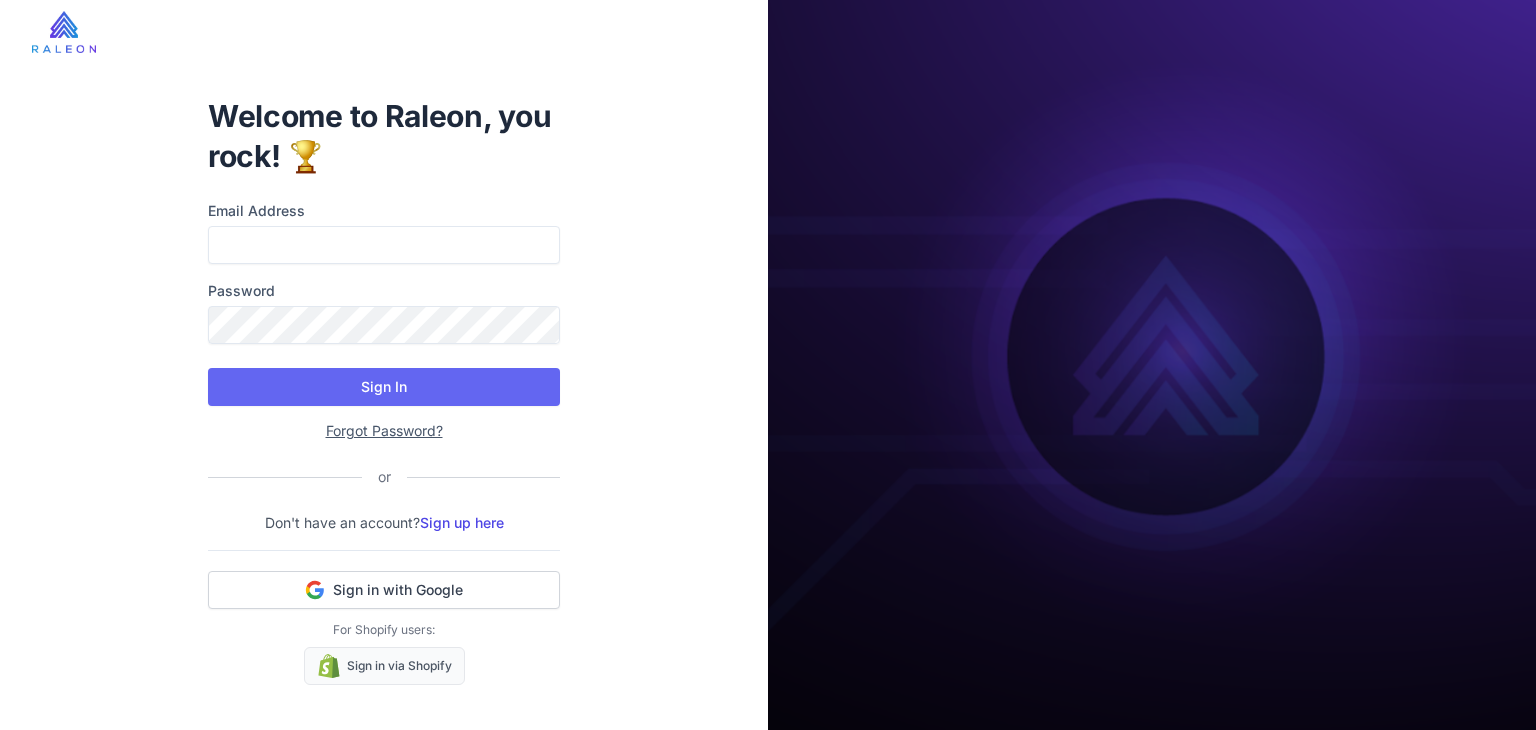 scroll, scrollTop: 0, scrollLeft: 0, axis: both 